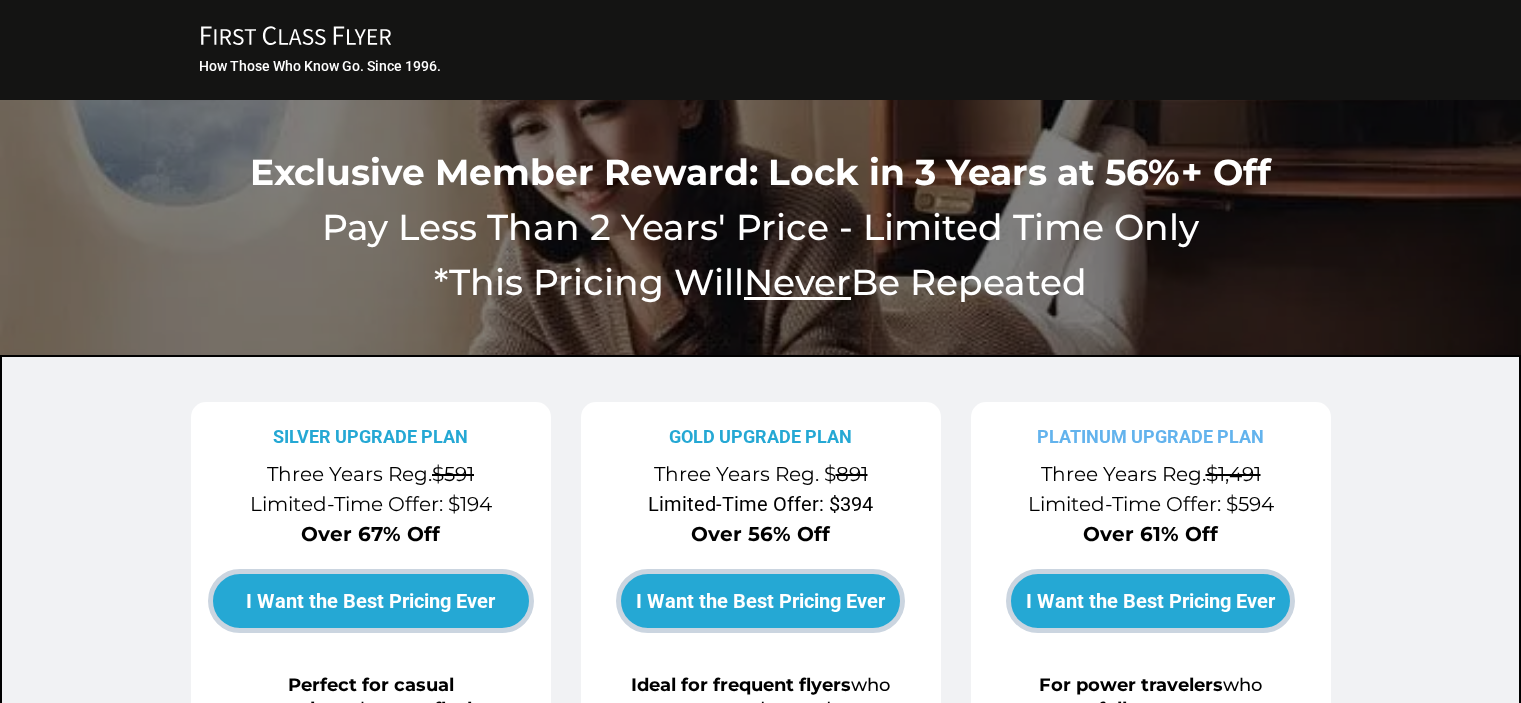 scroll, scrollTop: 0, scrollLeft: 0, axis: both 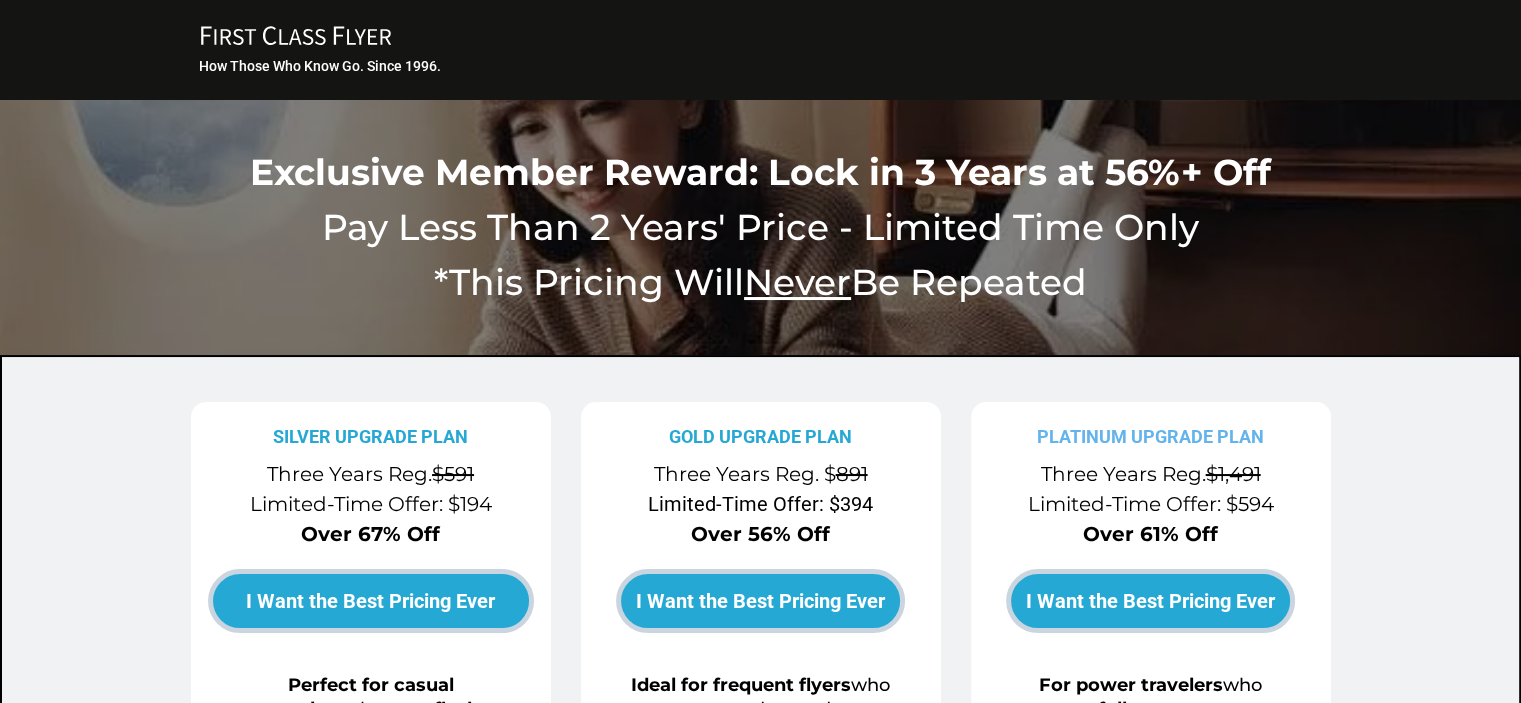 click on "FIRST CLASS FLYER Copy
Created with Sketch." at bounding box center [761, 37] 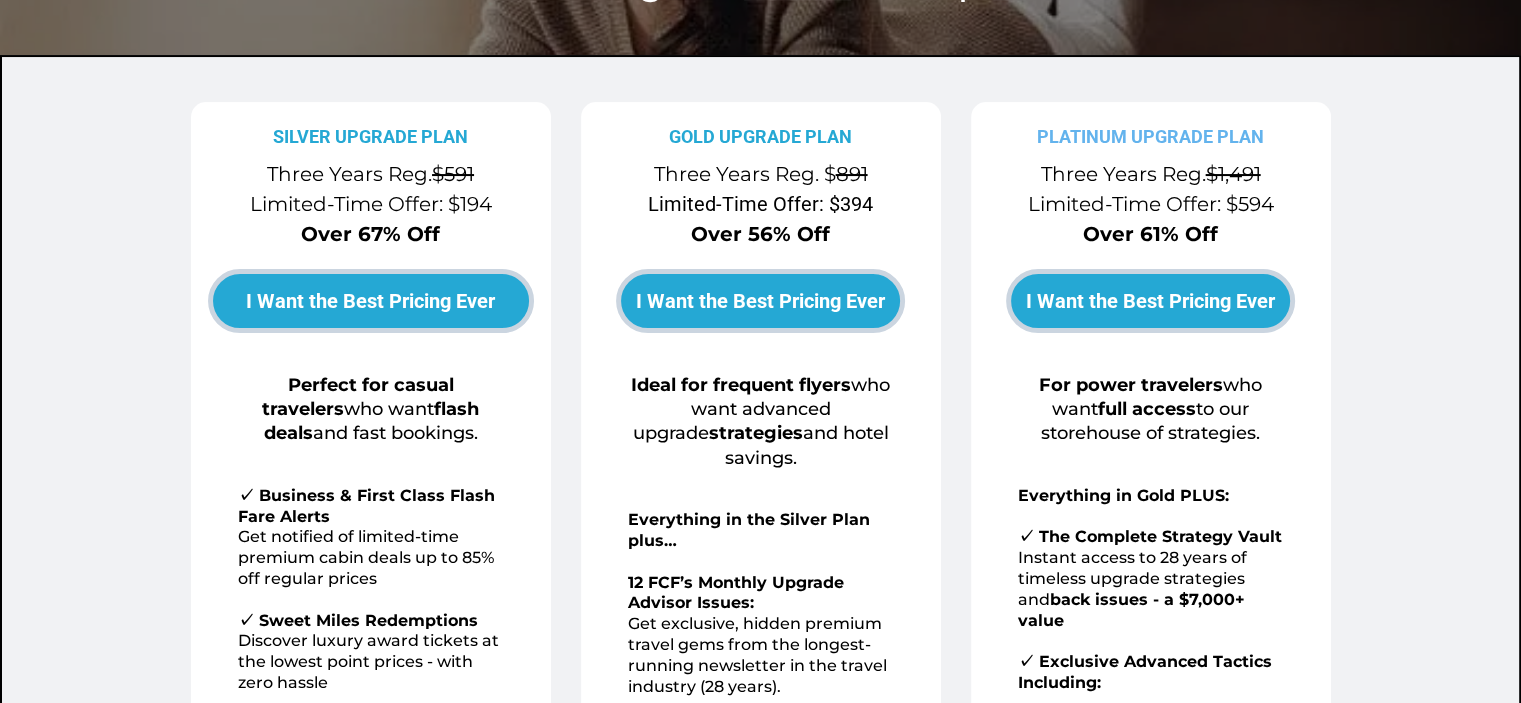scroll, scrollTop: 0, scrollLeft: 0, axis: both 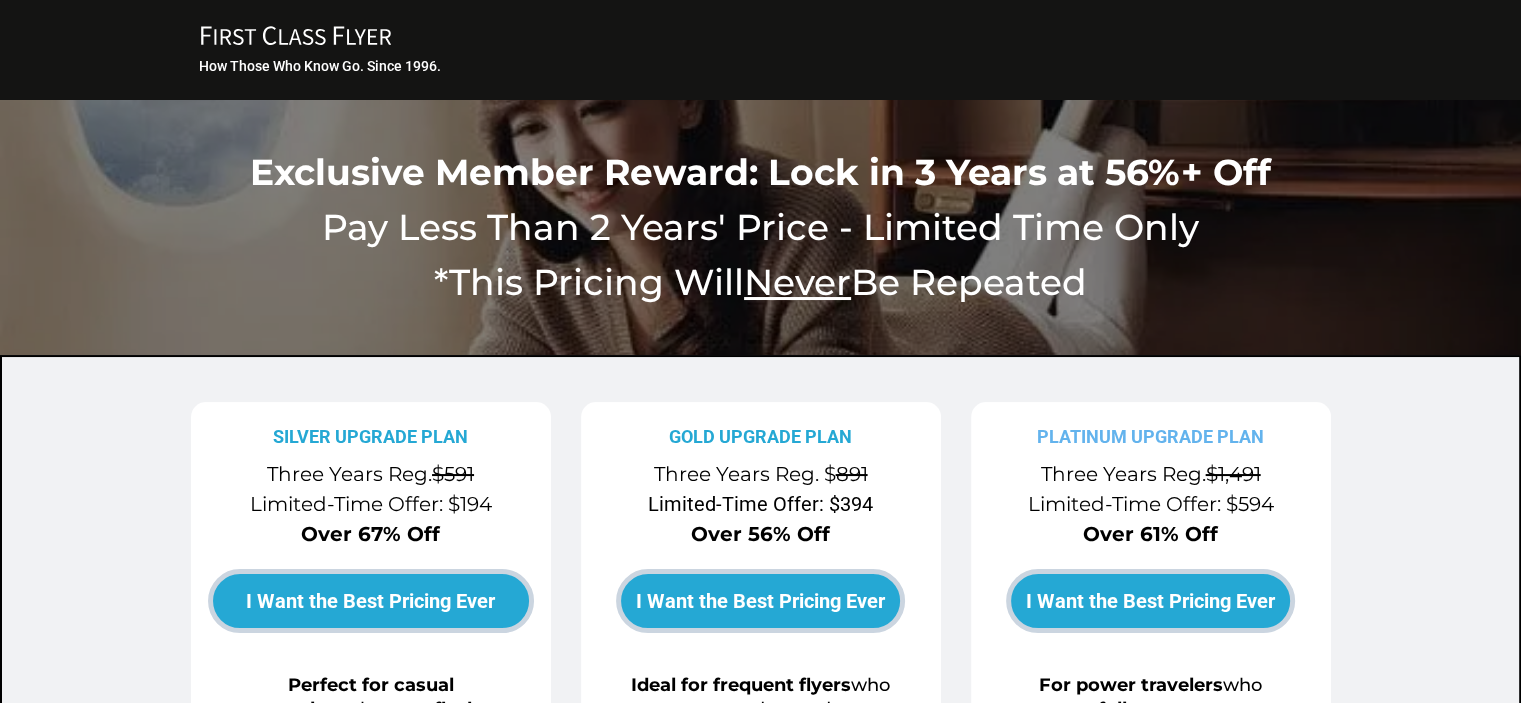 click on "I Want the Best Pricing Ever" at bounding box center (1150, 601) 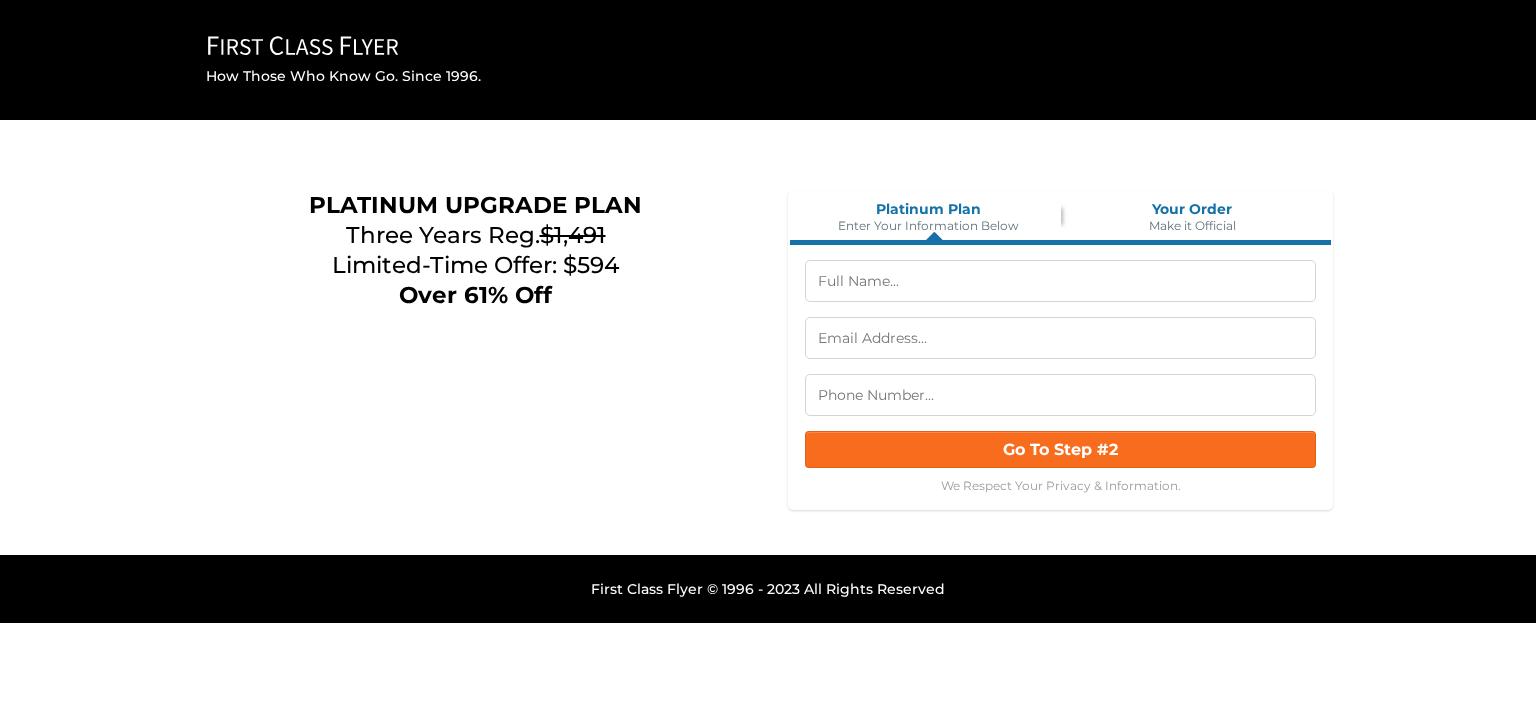 scroll, scrollTop: 0, scrollLeft: 0, axis: both 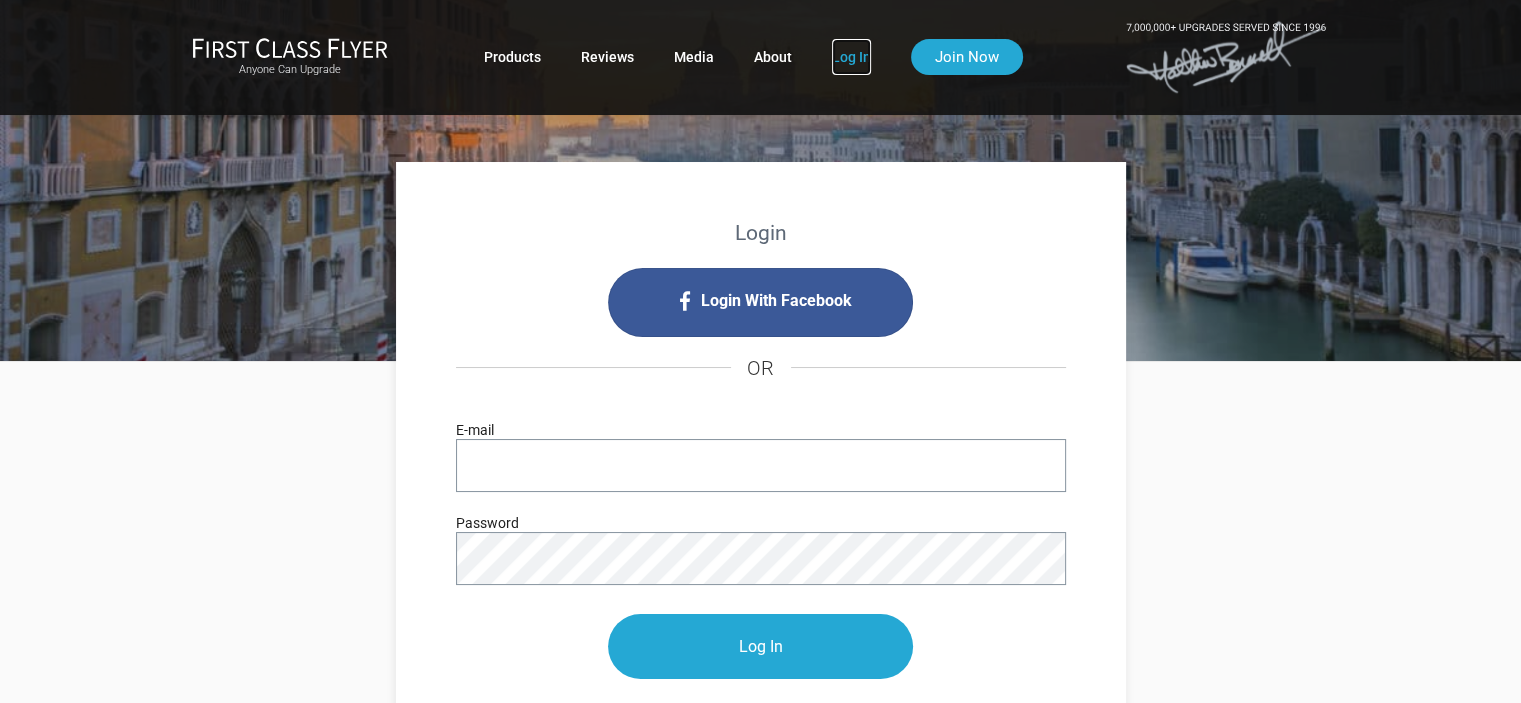 click on "Log In" at bounding box center (851, 57) 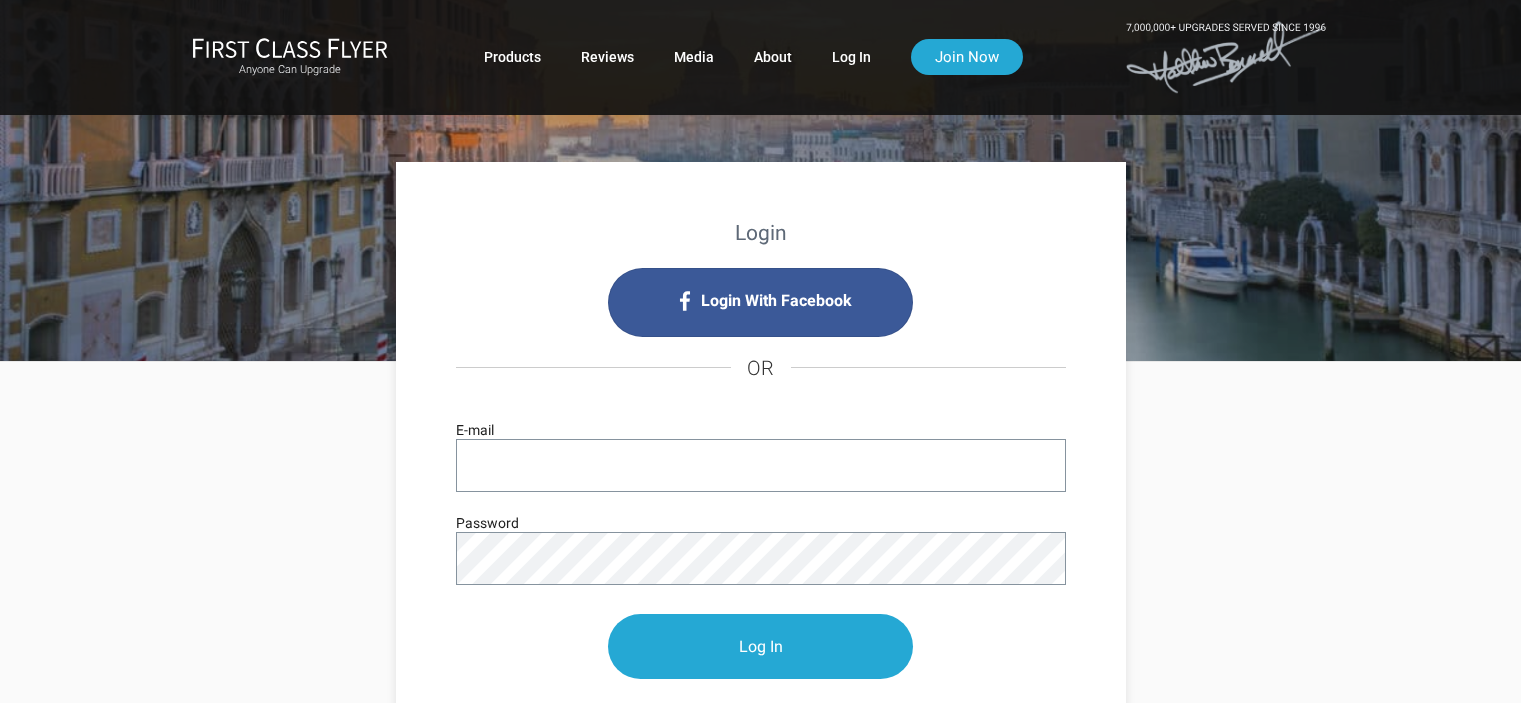 scroll, scrollTop: 0, scrollLeft: 0, axis: both 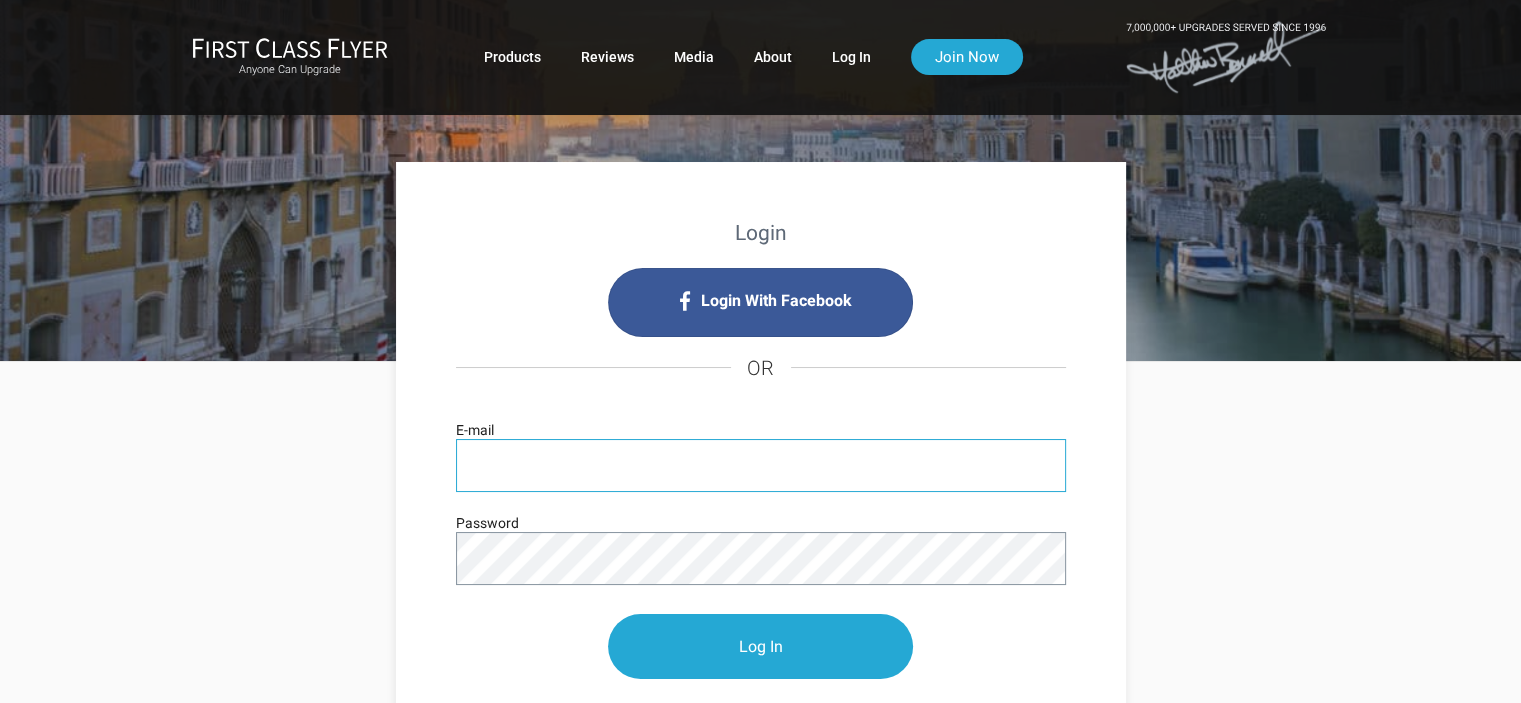 click on "E-mail" at bounding box center (761, 465) 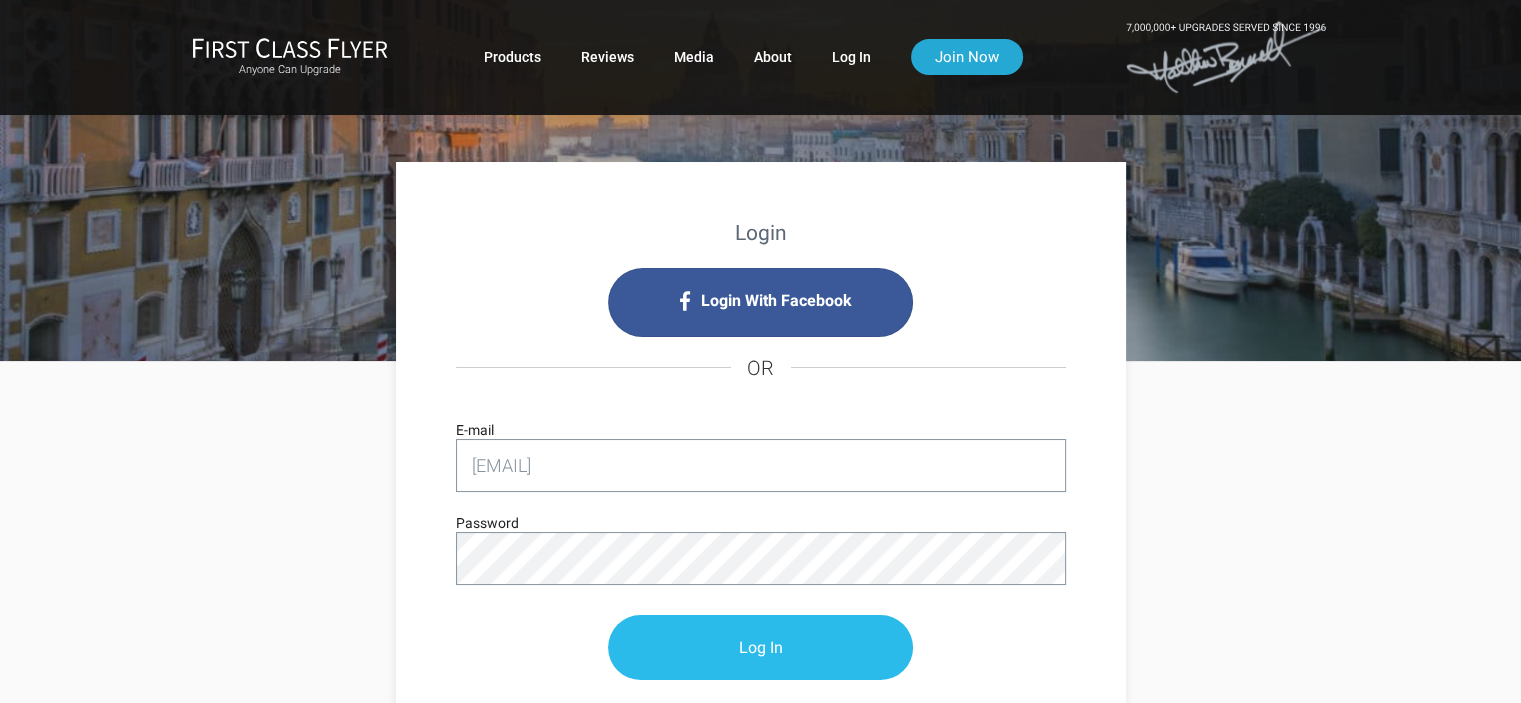 click on "Log In" at bounding box center (760, 647) 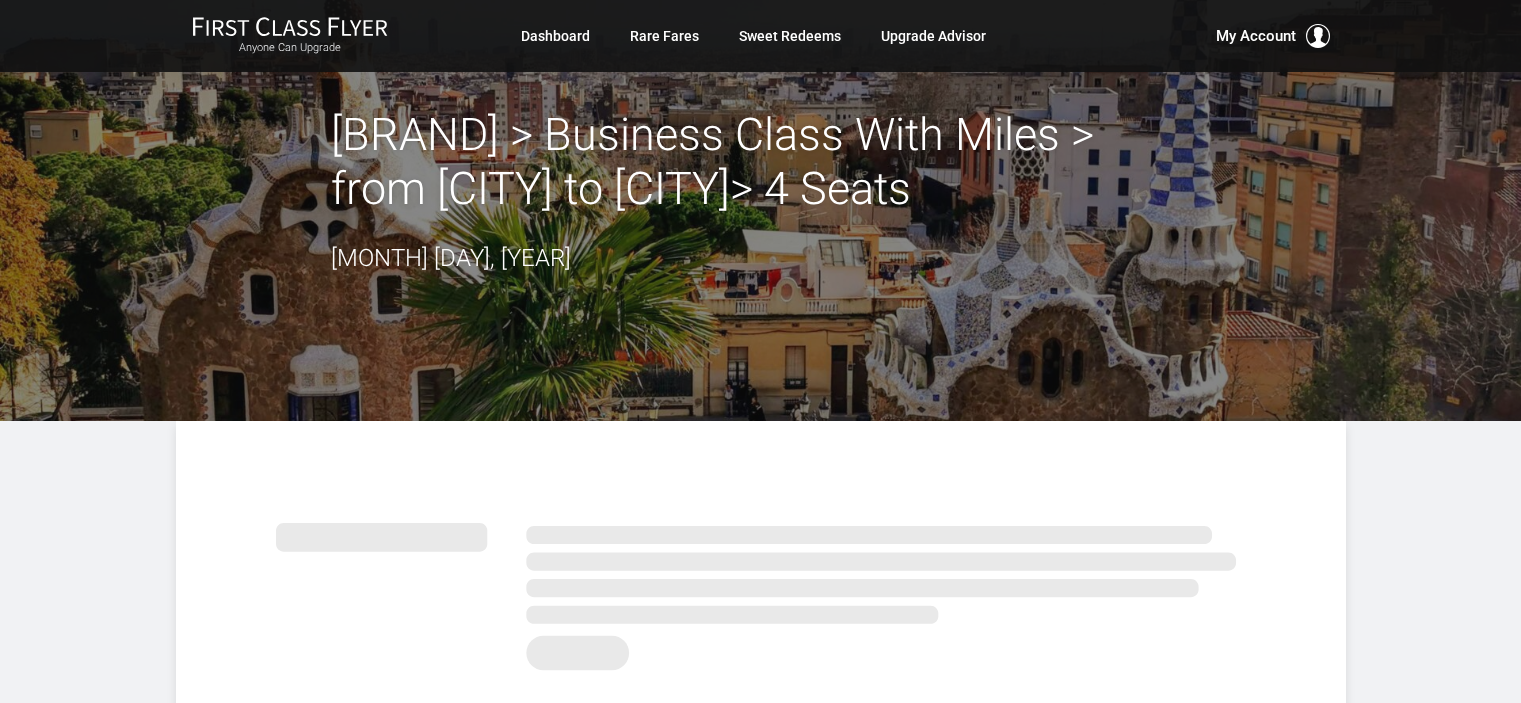 scroll, scrollTop: 0, scrollLeft: 0, axis: both 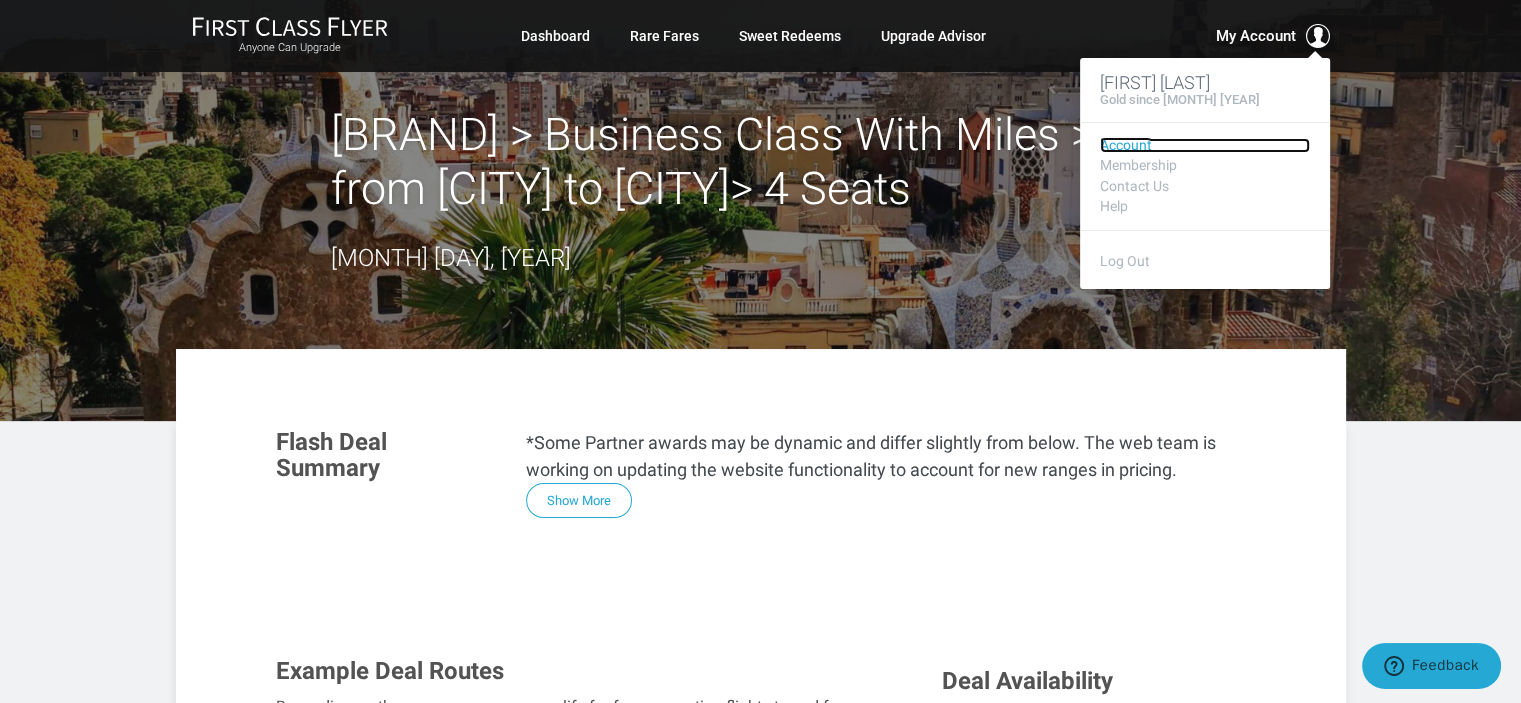 click on "Account" at bounding box center (1205, 145) 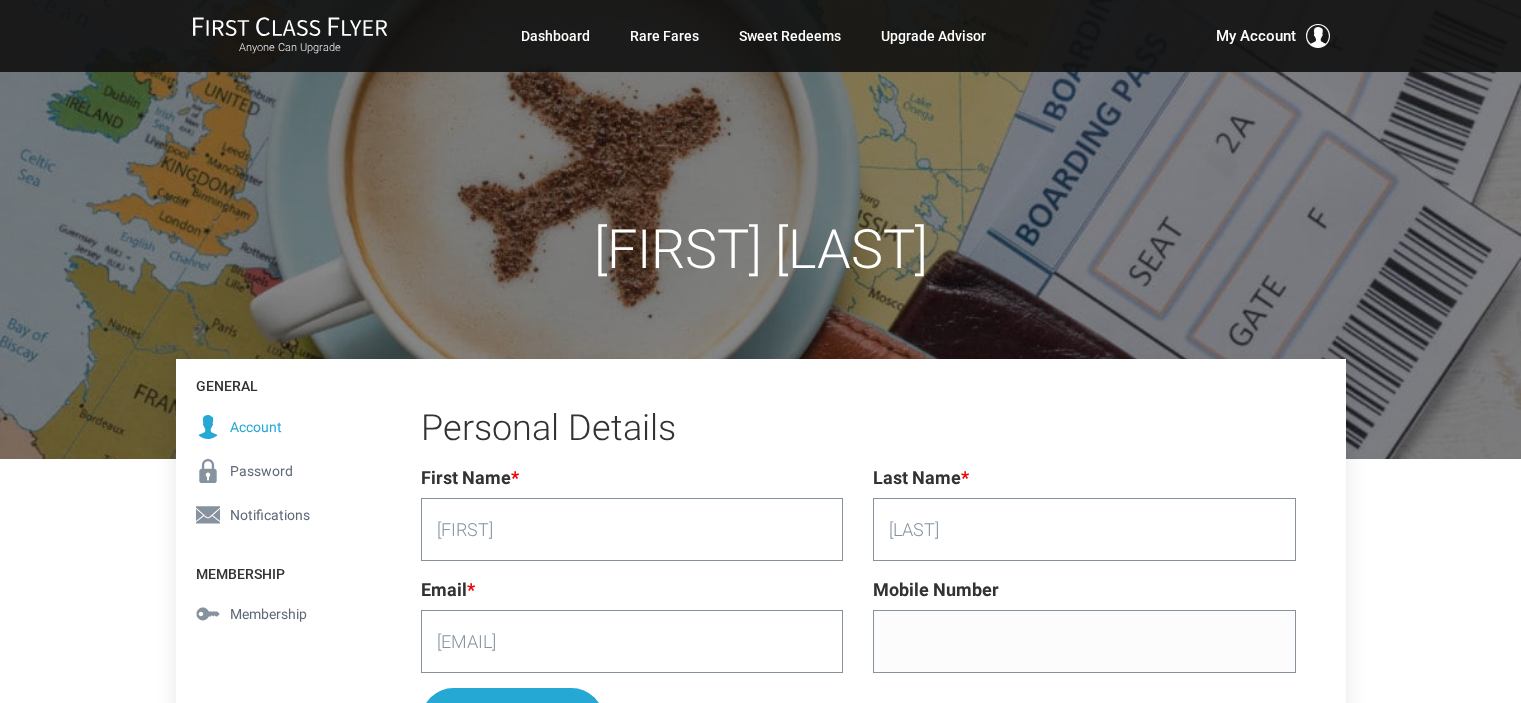 scroll, scrollTop: 0, scrollLeft: 0, axis: both 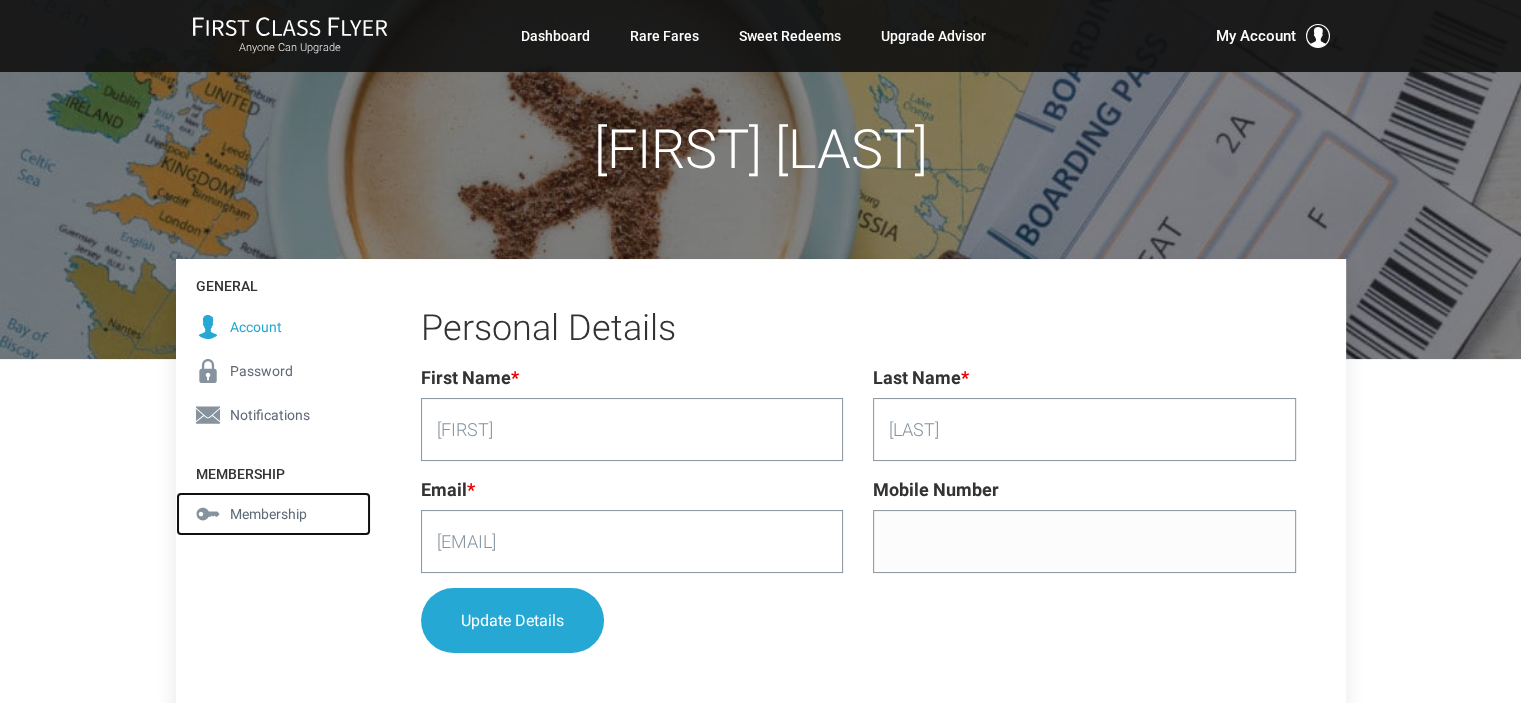 click on "Membership" at bounding box center (268, 514) 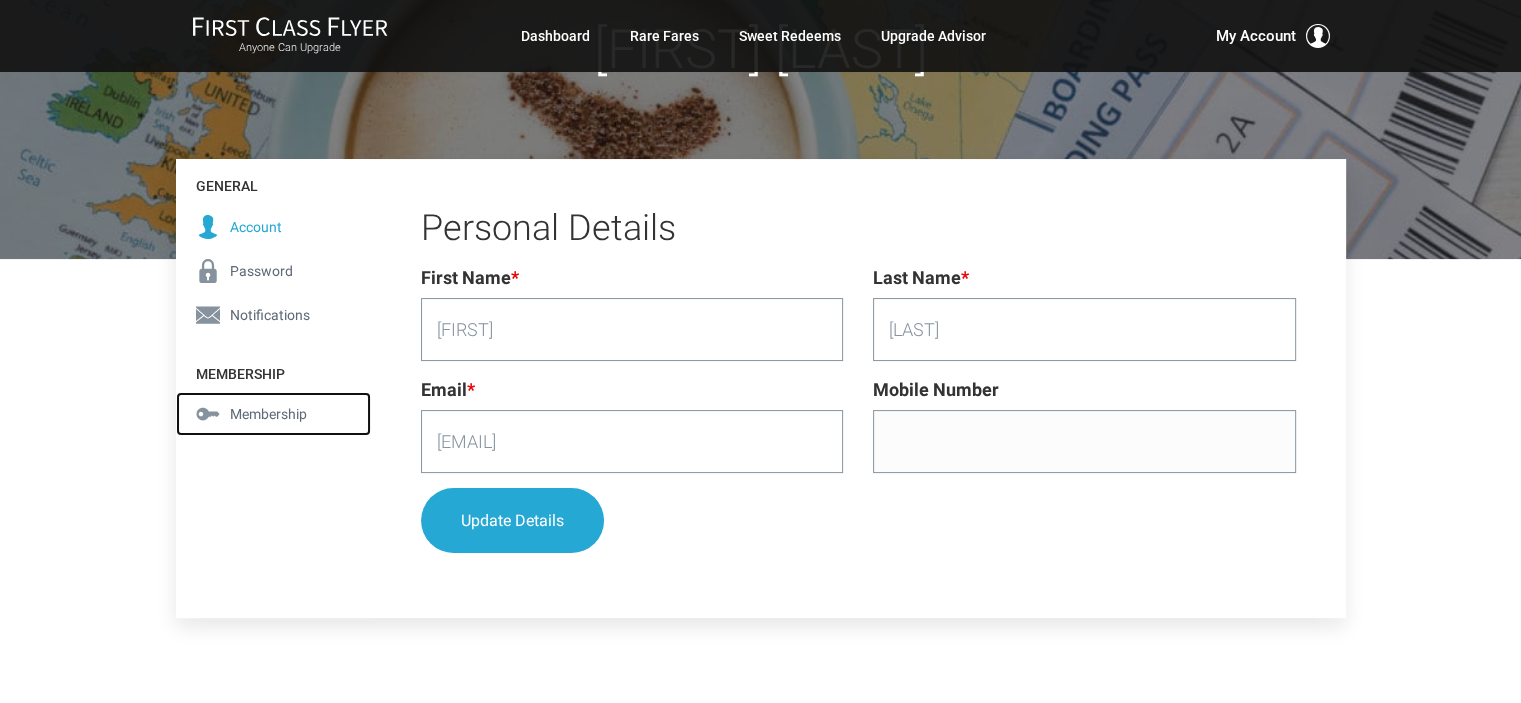 scroll, scrollTop: 300, scrollLeft: 0, axis: vertical 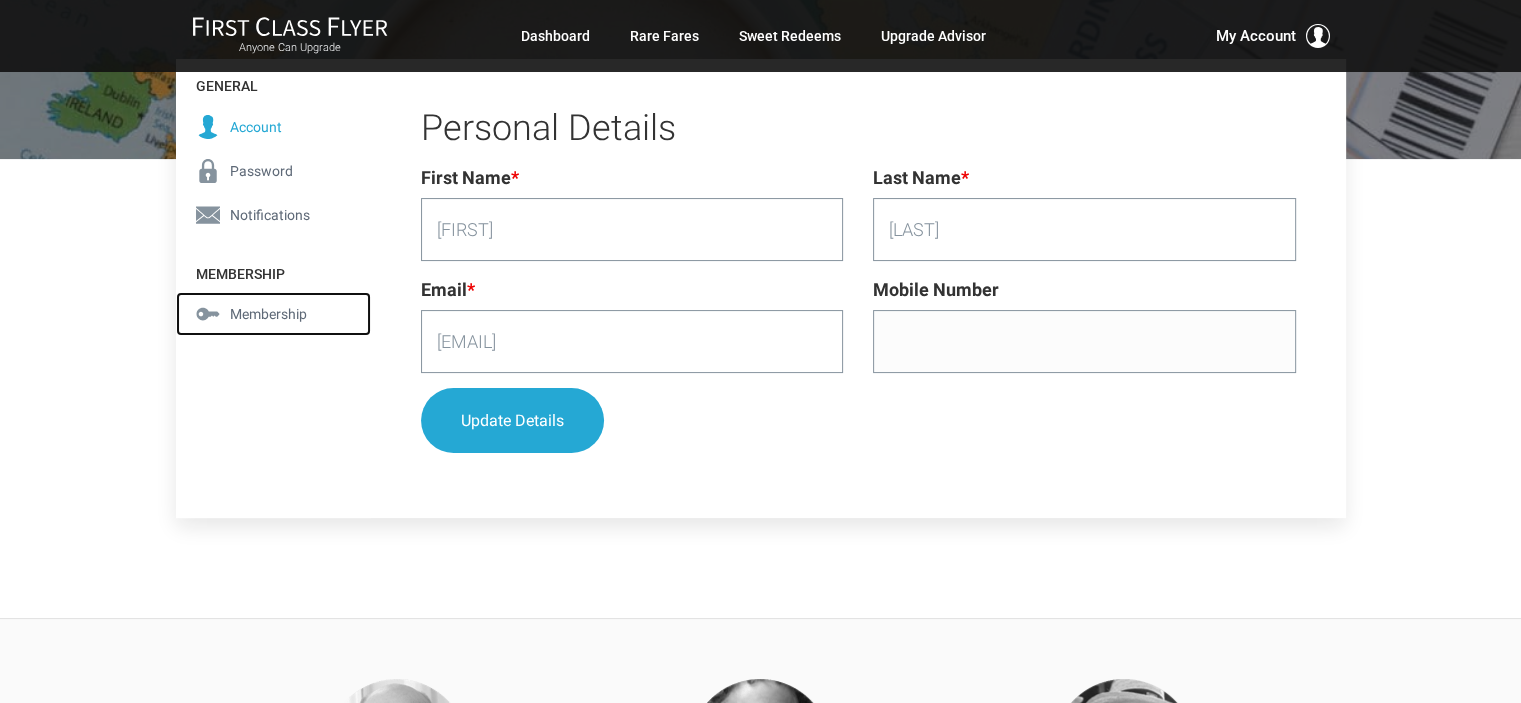 click on "Membership" at bounding box center (268, 314) 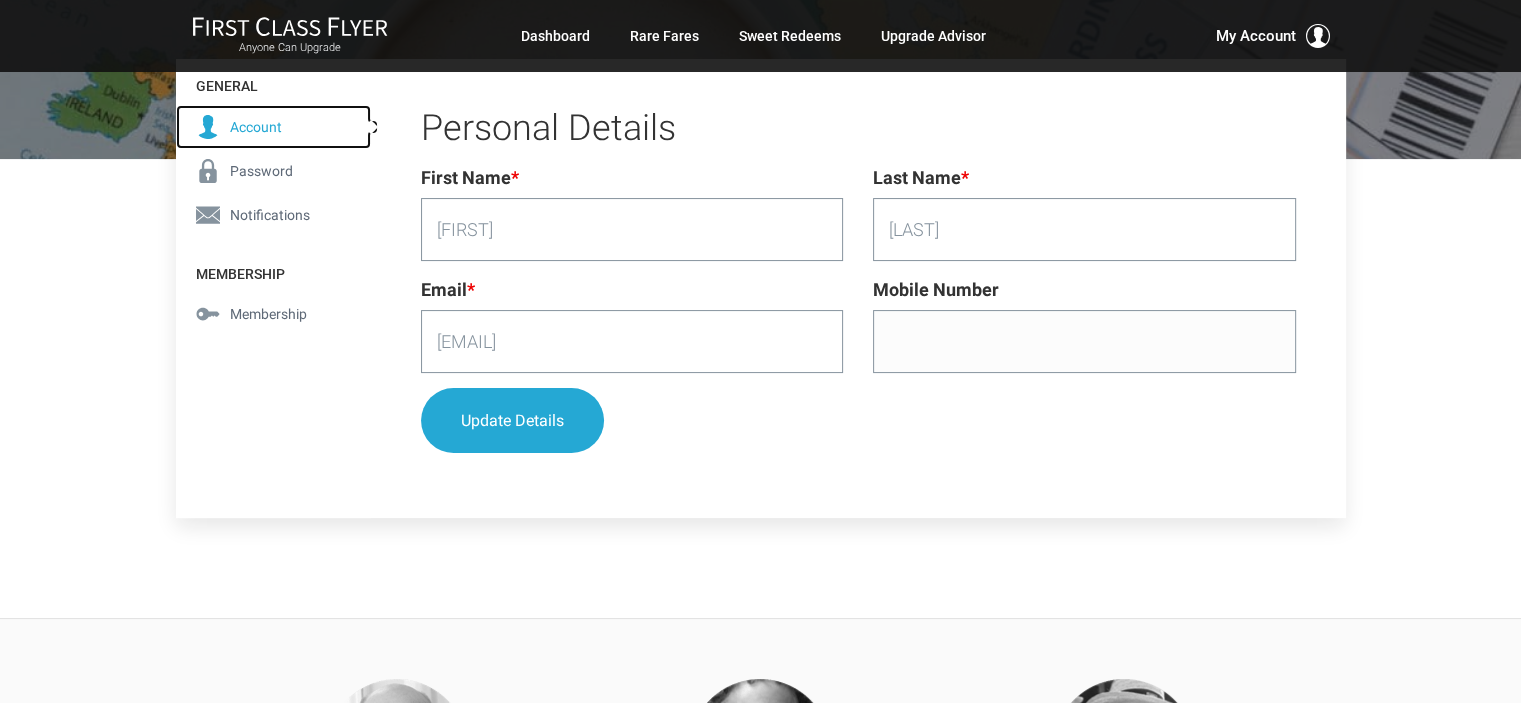 click on "Account" at bounding box center [256, 127] 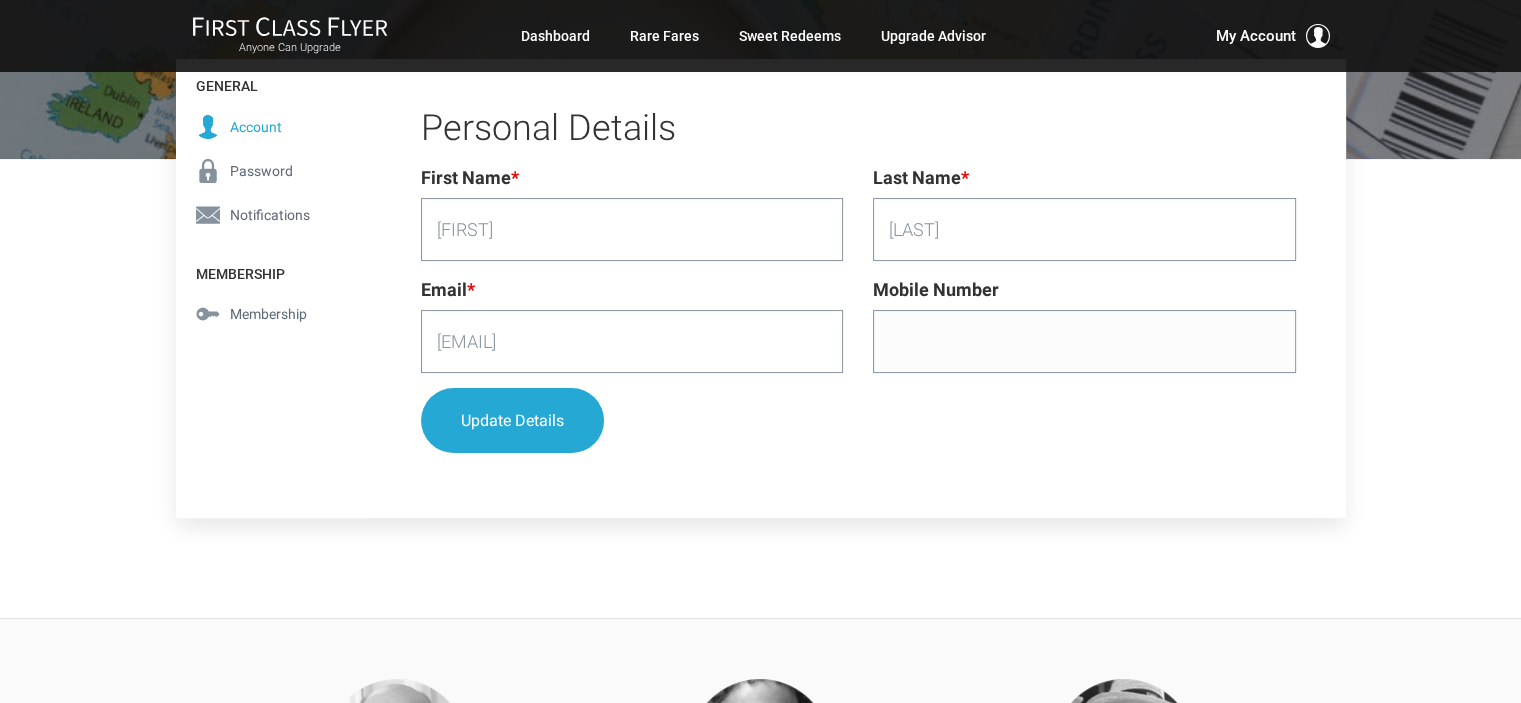 click on "General" at bounding box center [273, 81] 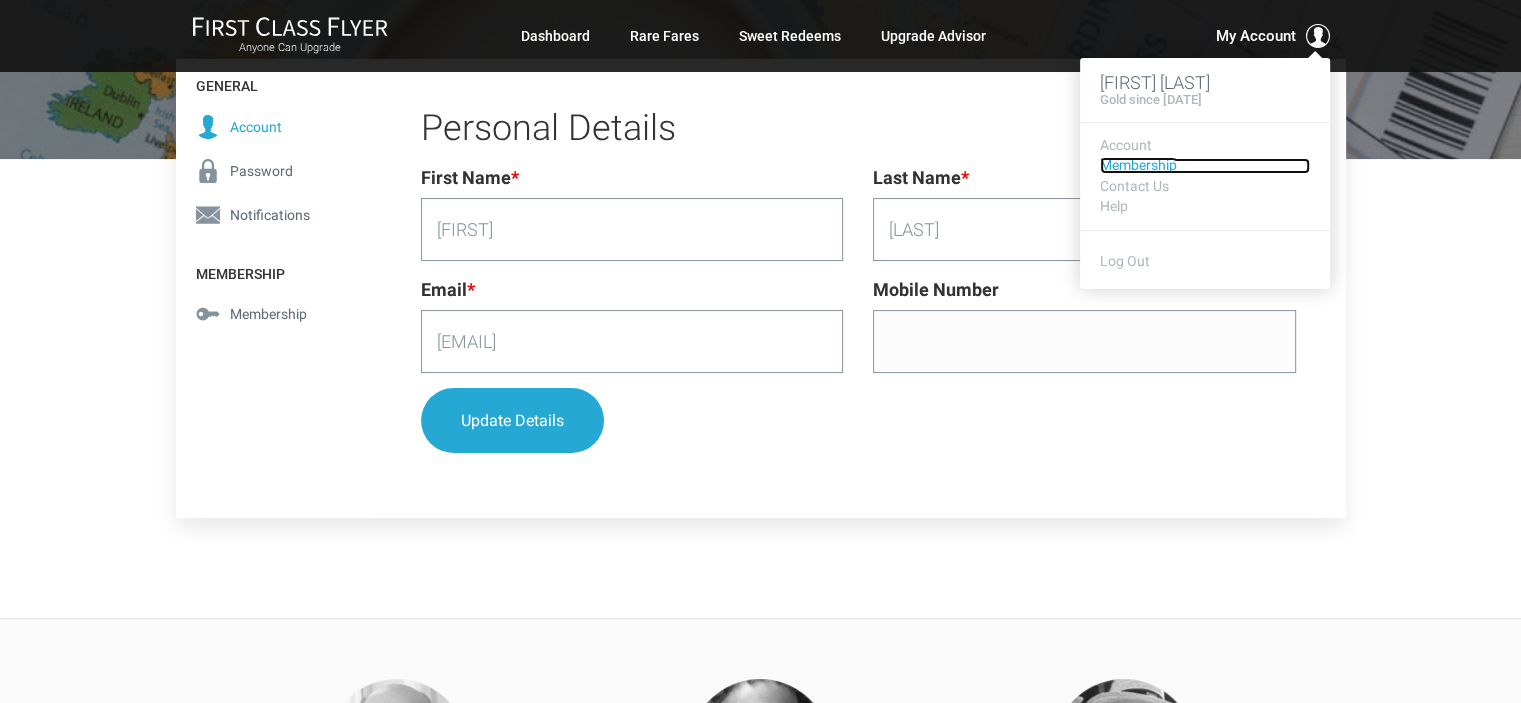 click on "Membership" at bounding box center [1205, 165] 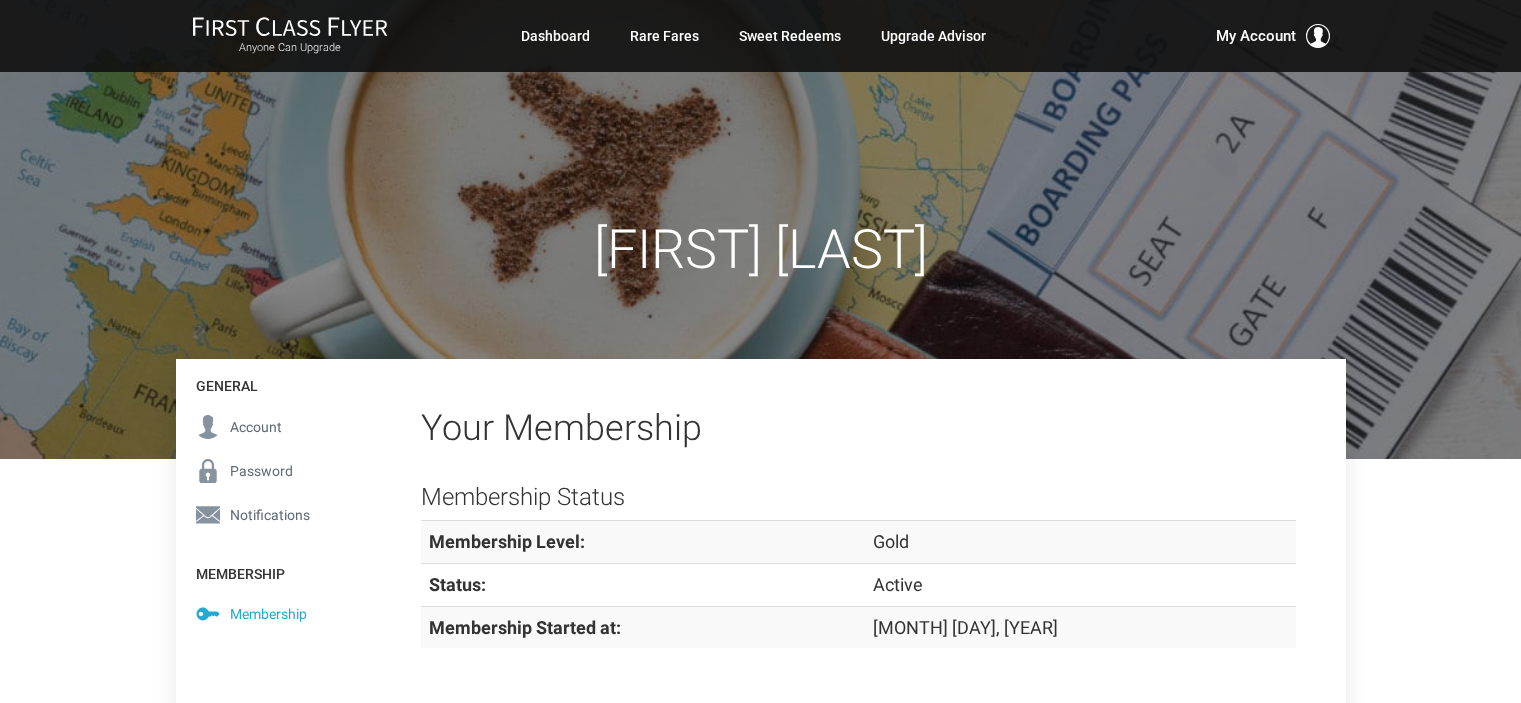 scroll, scrollTop: 0, scrollLeft: 0, axis: both 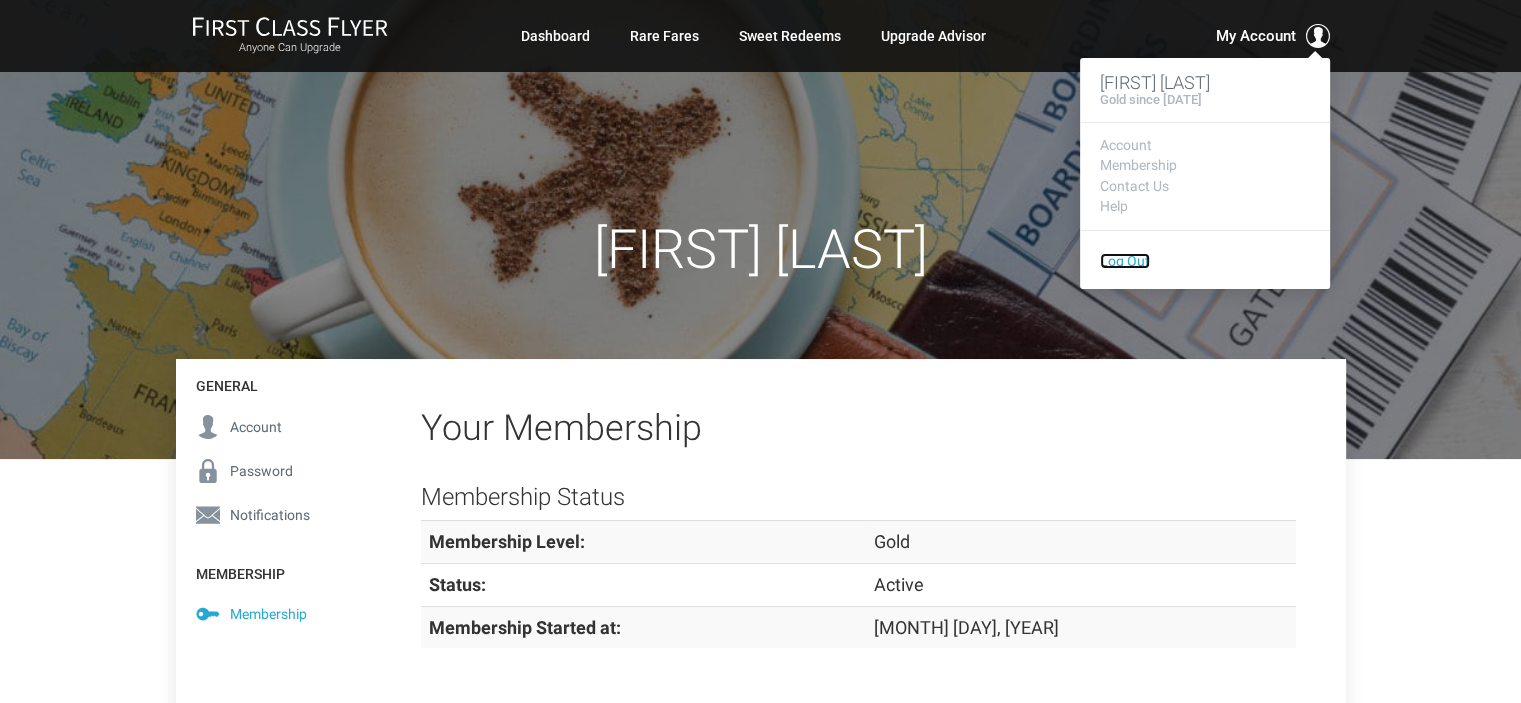 click on "Log Out" at bounding box center (1125, 261) 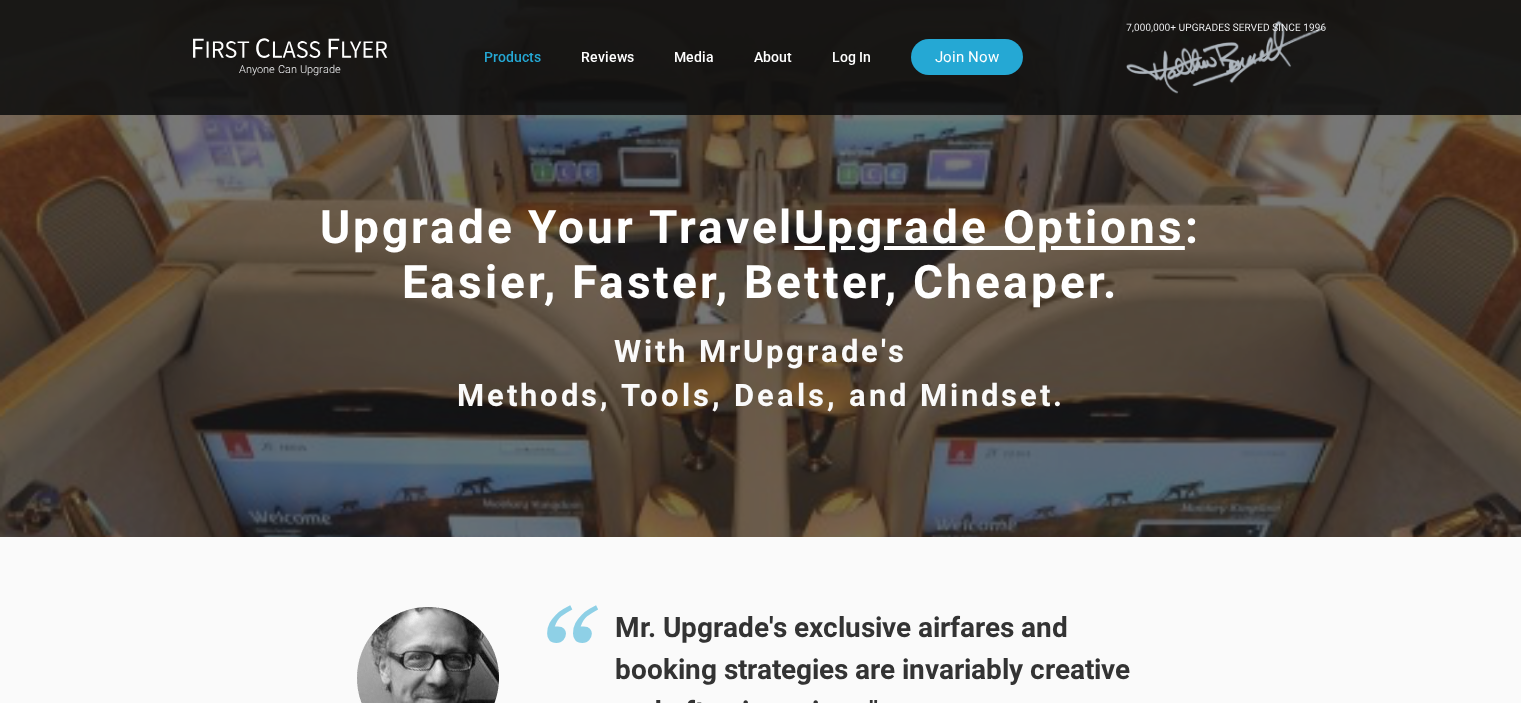 scroll, scrollTop: 0, scrollLeft: 0, axis: both 